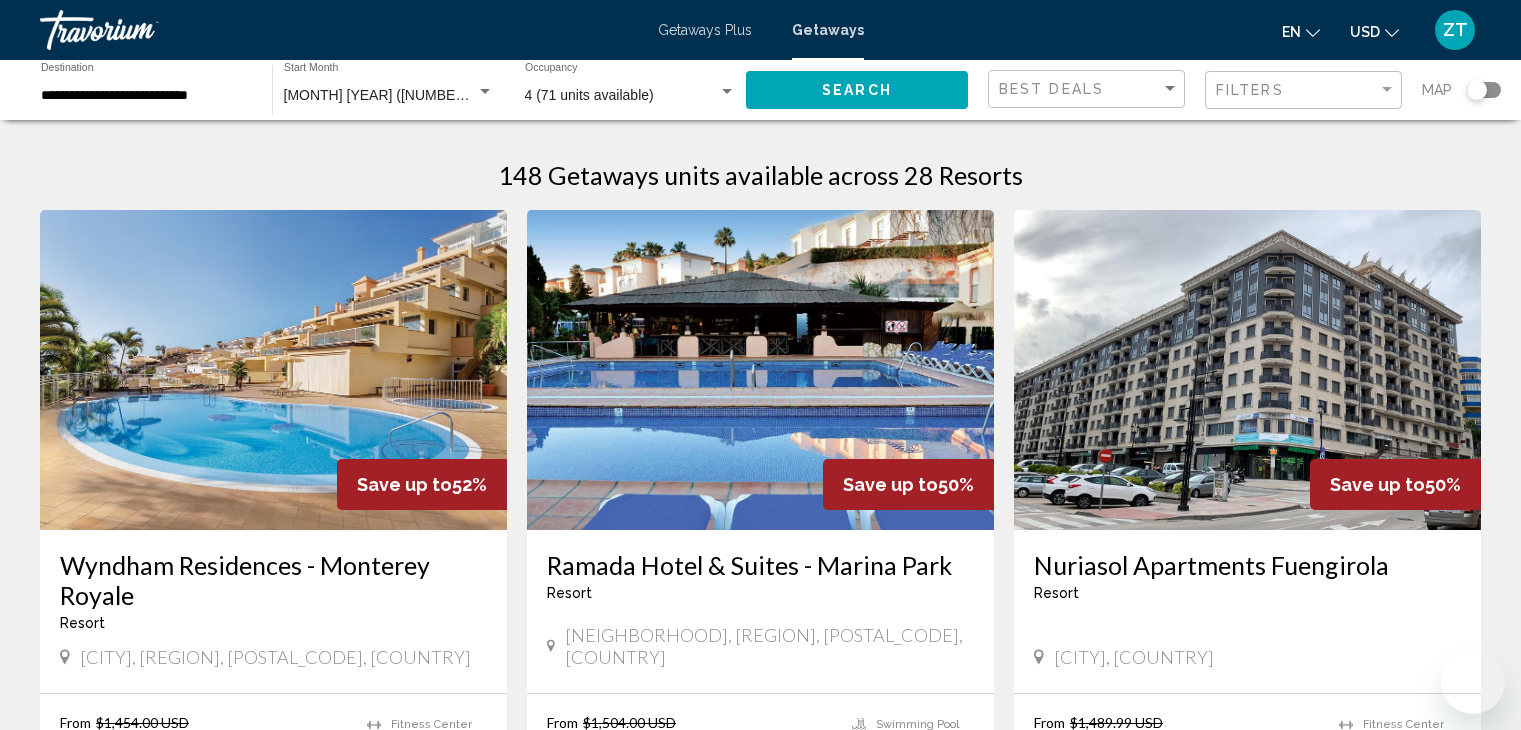 scroll, scrollTop: 700, scrollLeft: 0, axis: vertical 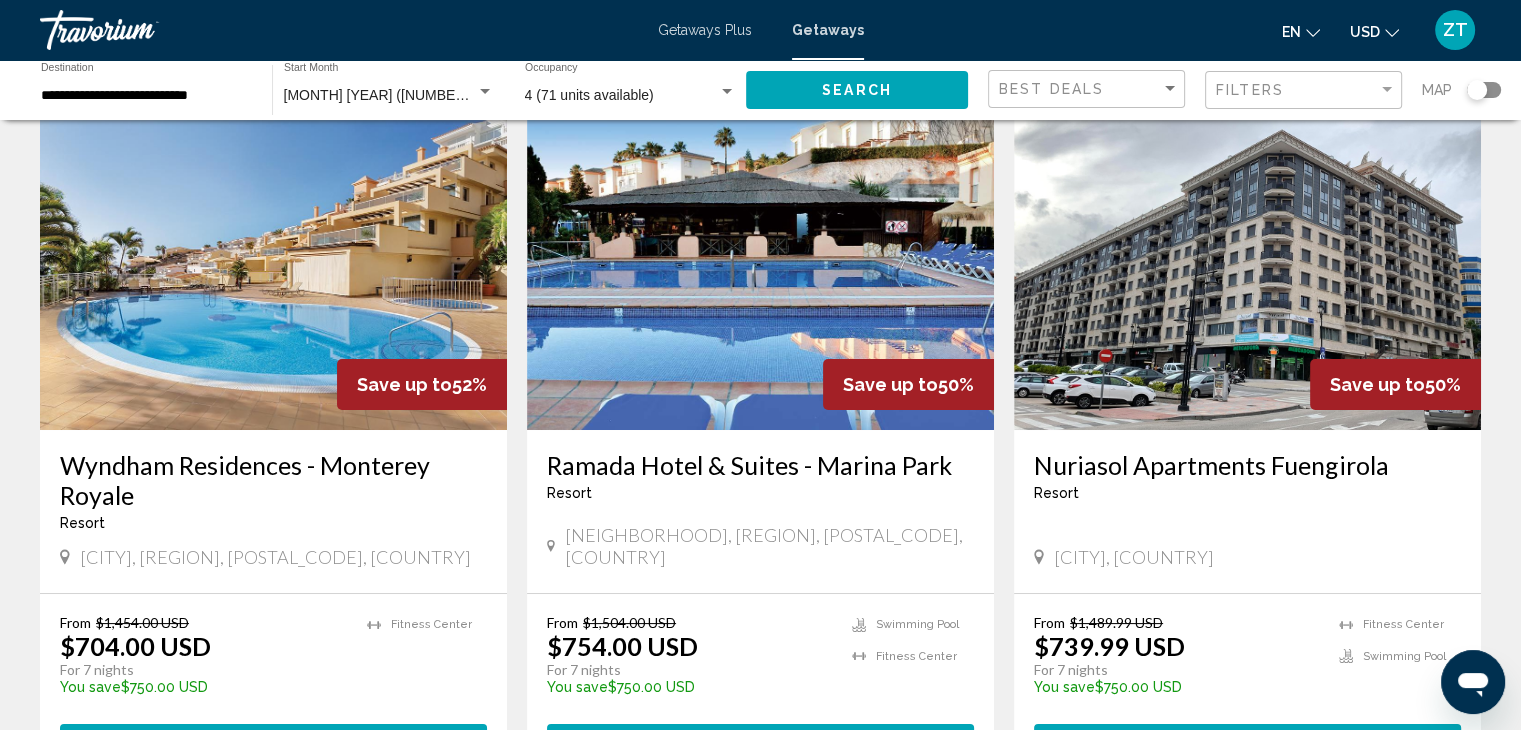 click on "Ramada Hotel & Suites - Marina Park" at bounding box center (760, 465) 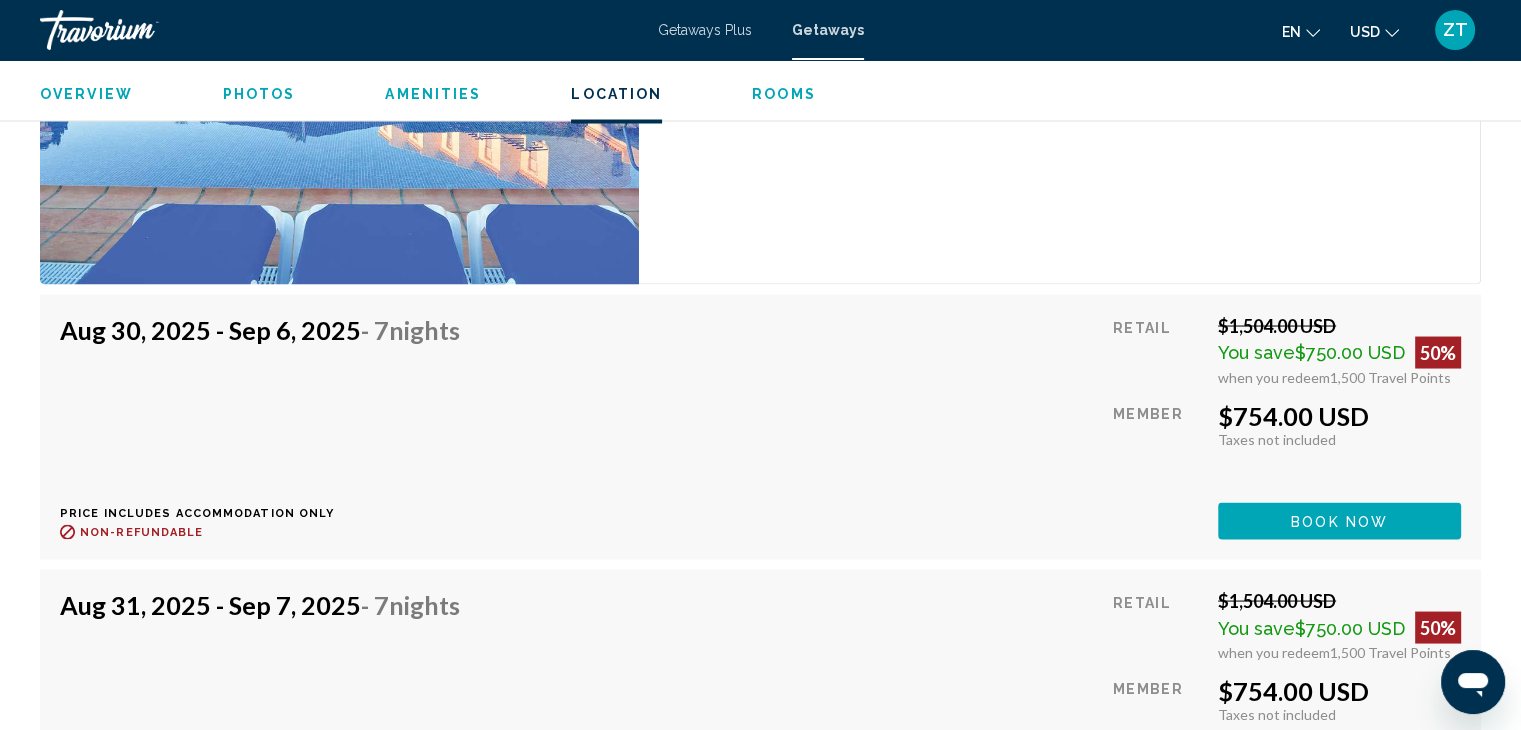 scroll, scrollTop: 3702, scrollLeft: 0, axis: vertical 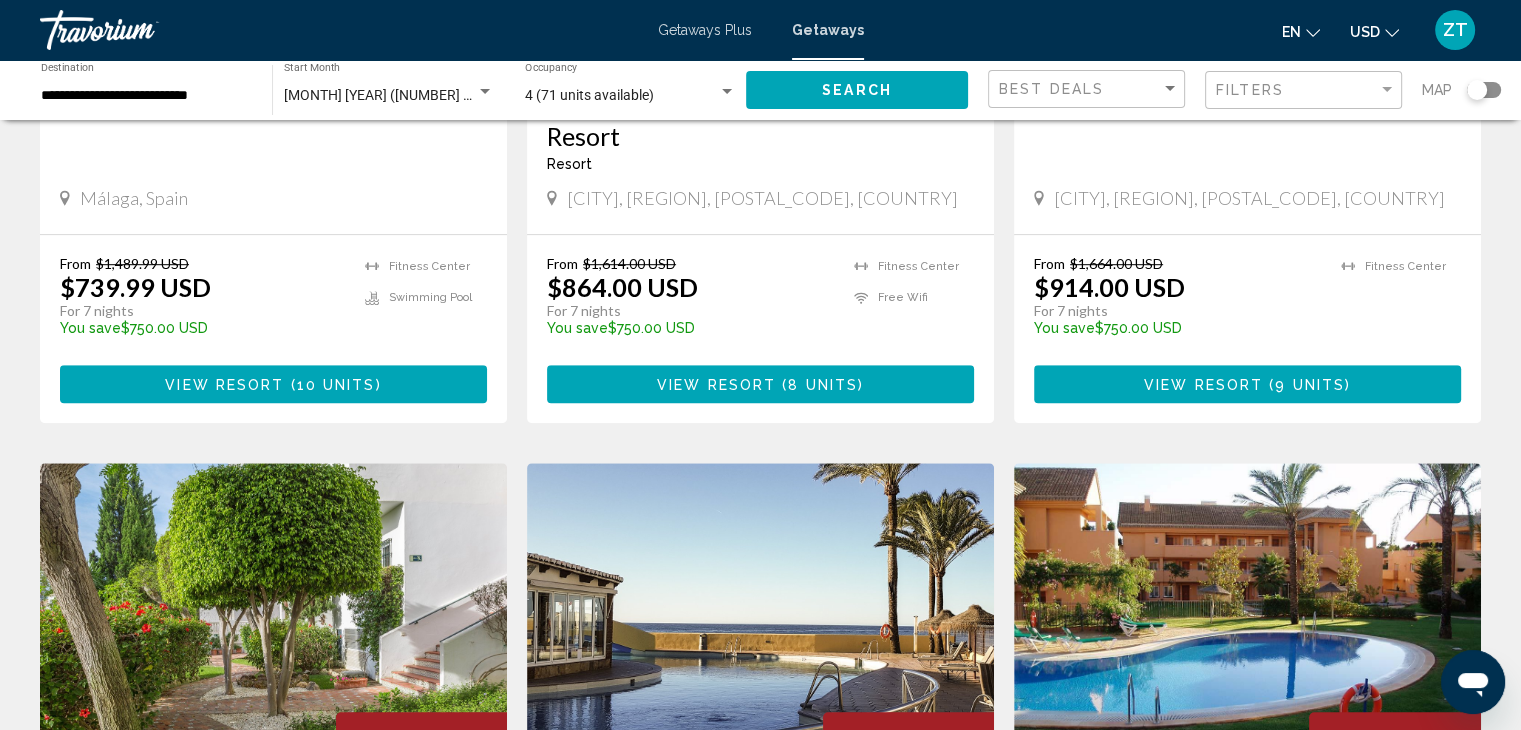 click on "View Resort    ( 8 units )" at bounding box center [760, 383] 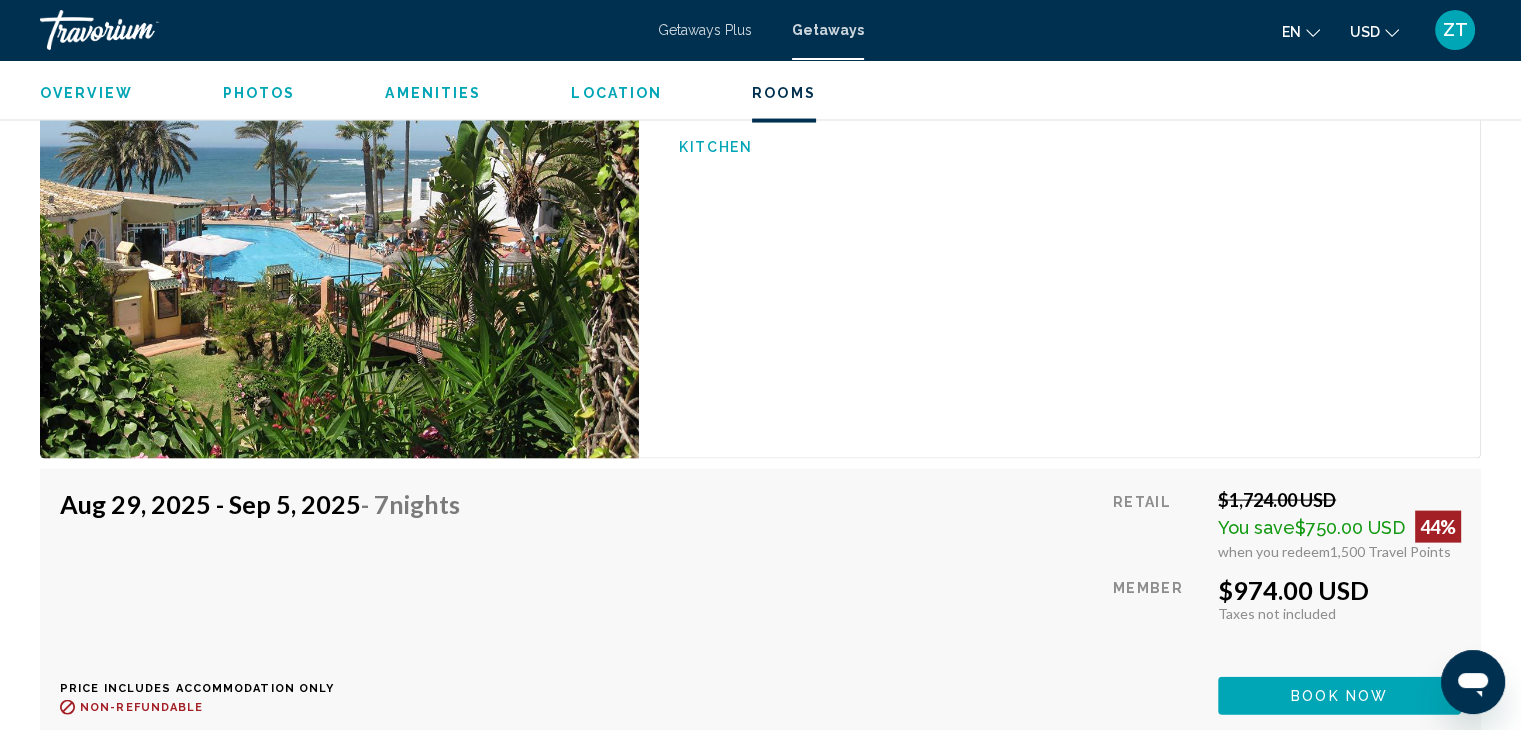 scroll, scrollTop: 4289, scrollLeft: 0, axis: vertical 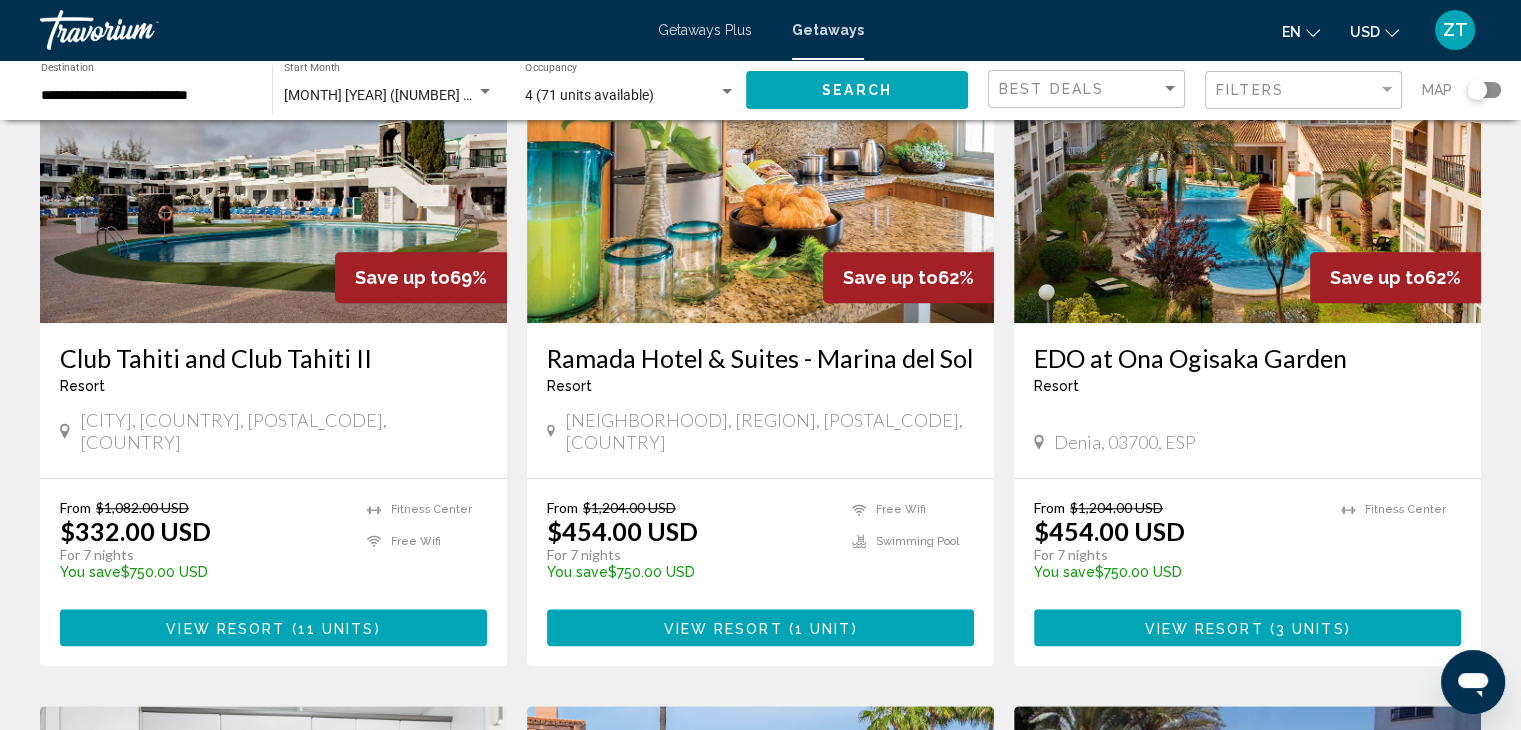 click on "EDO at Ona Ogisaka Garden" at bounding box center [1247, 358] 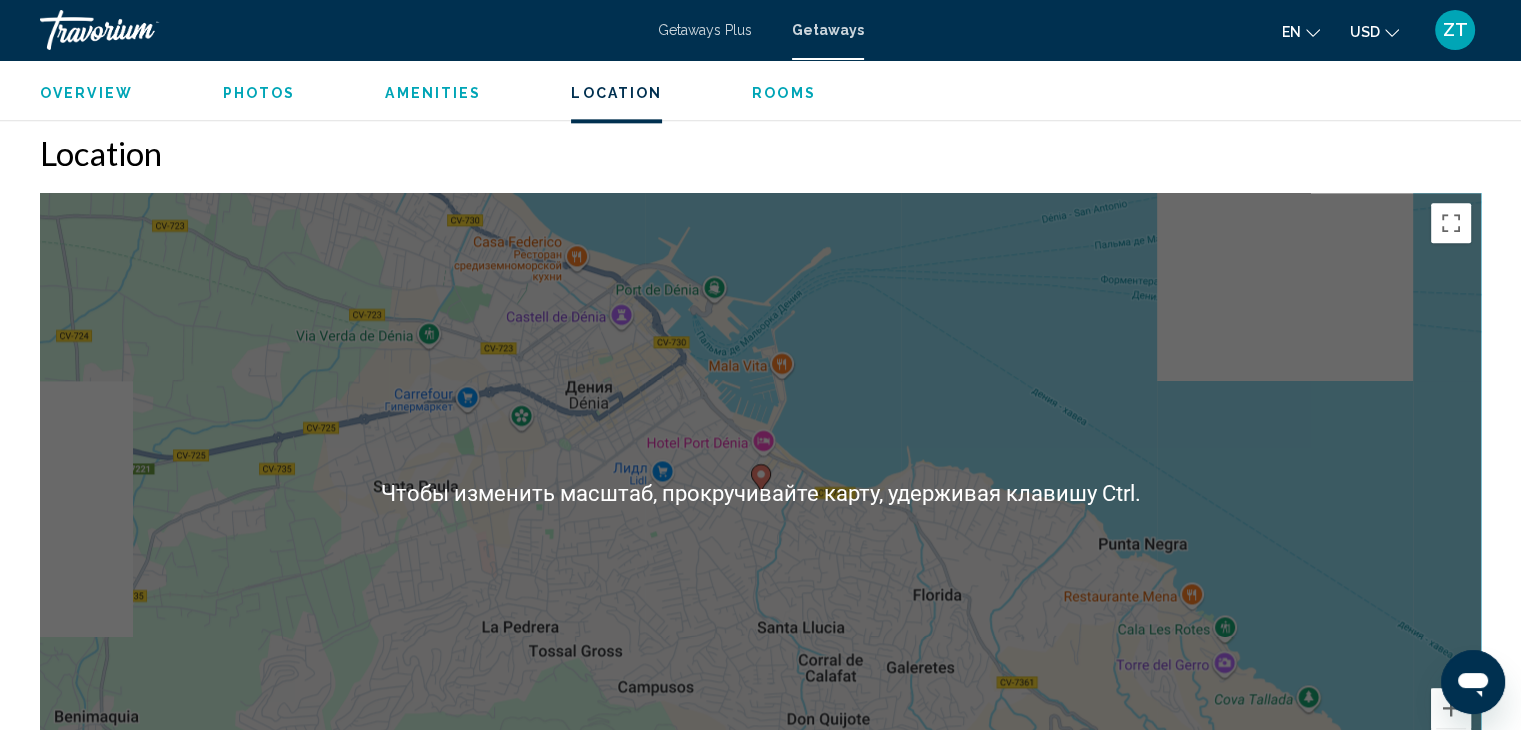 scroll, scrollTop: 2600, scrollLeft: 0, axis: vertical 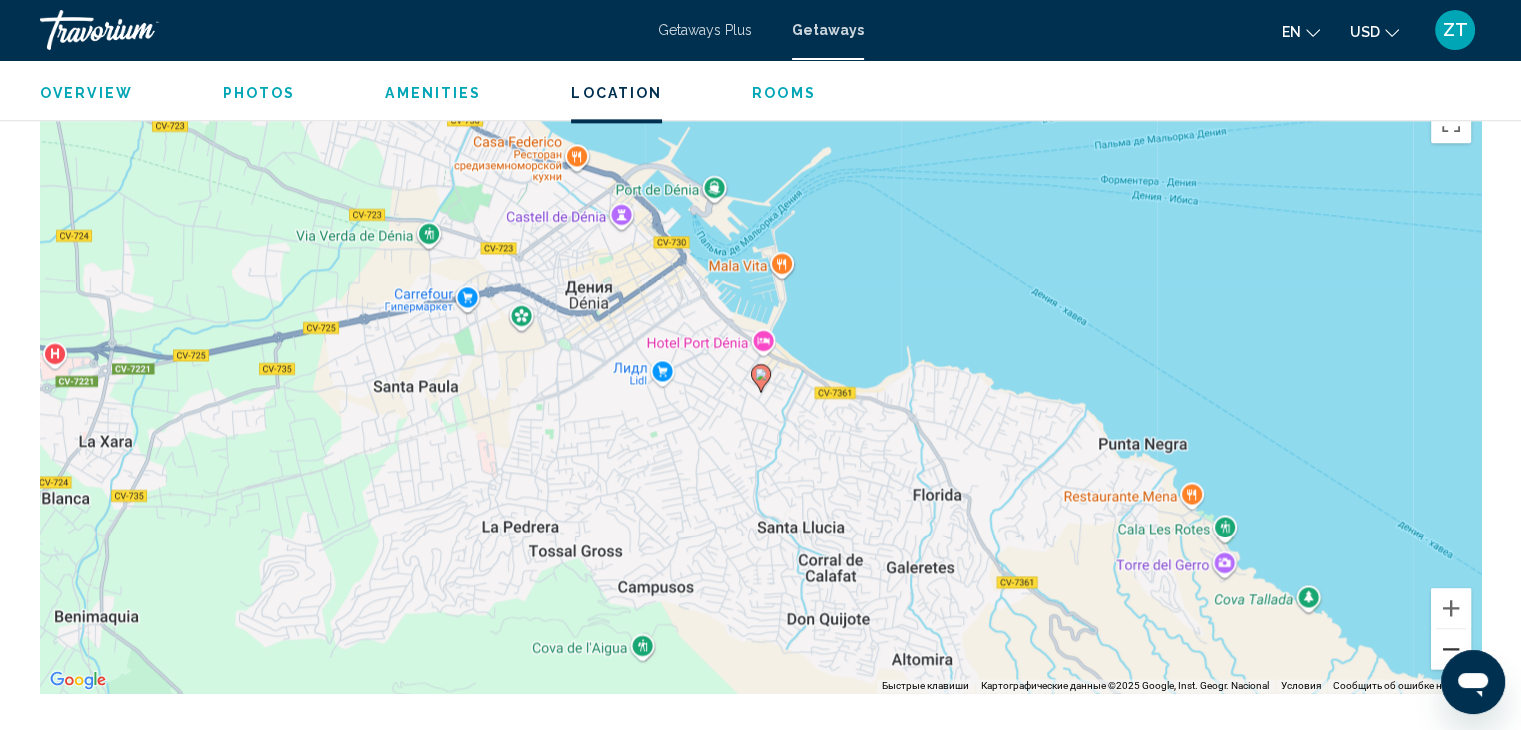 click at bounding box center [1451, 649] 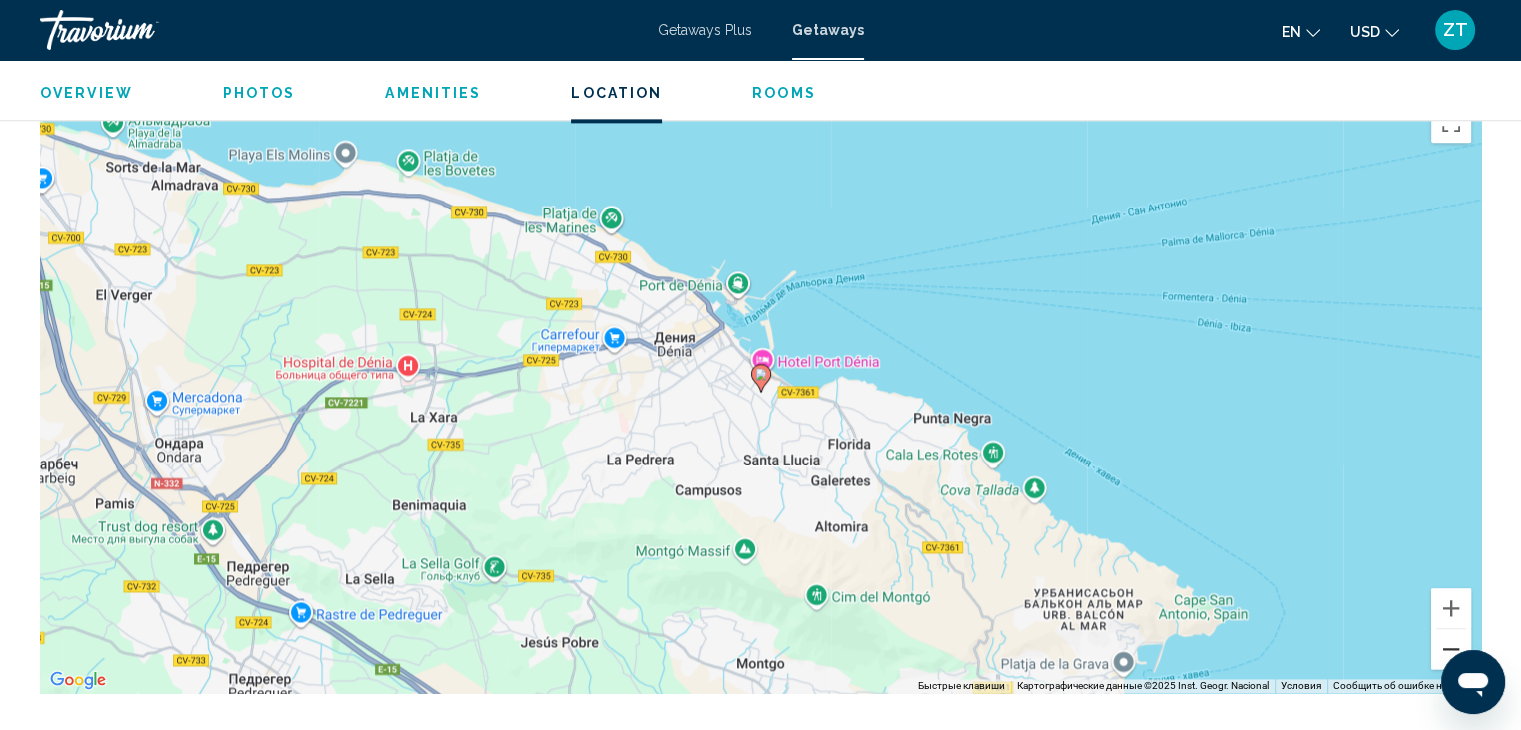click at bounding box center (1451, 649) 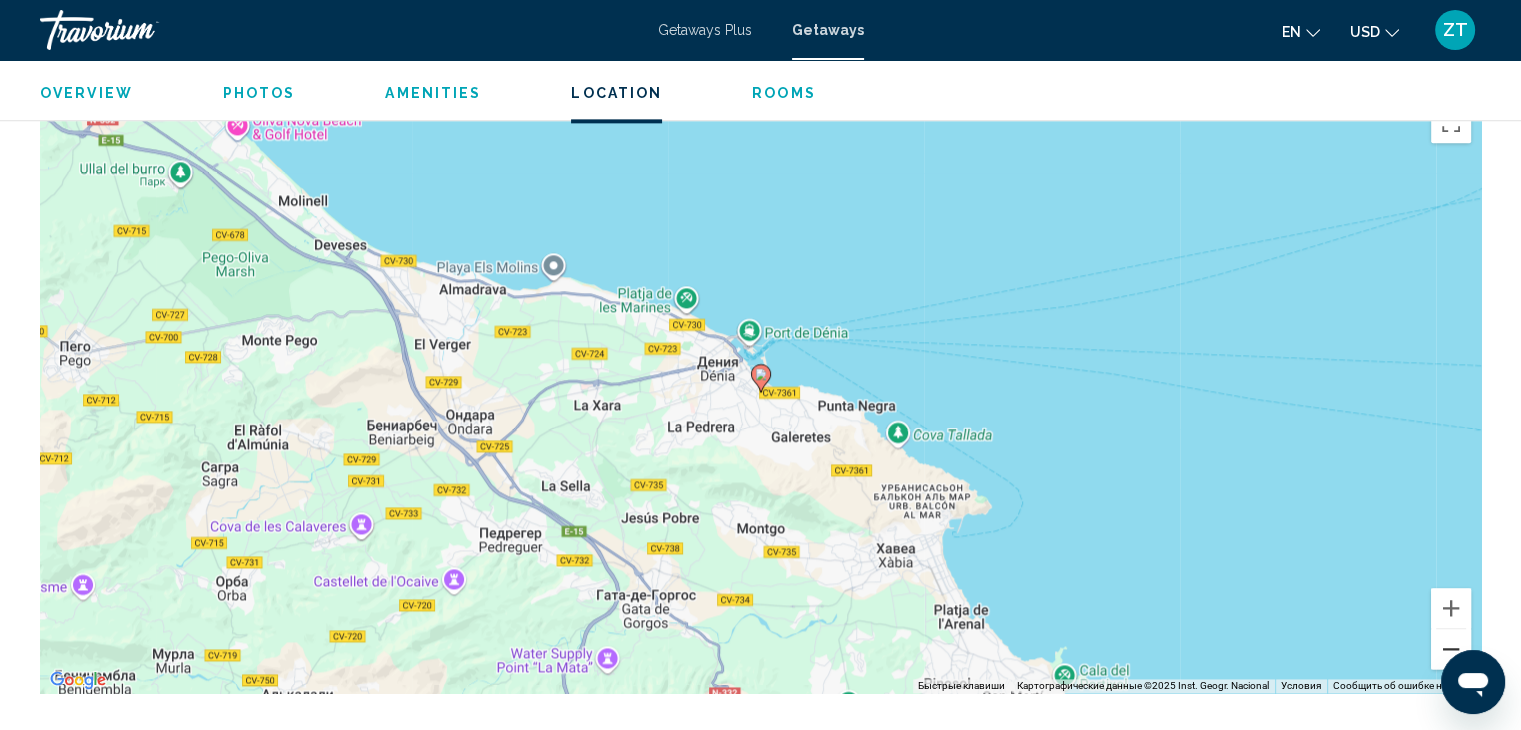 click at bounding box center (1451, 649) 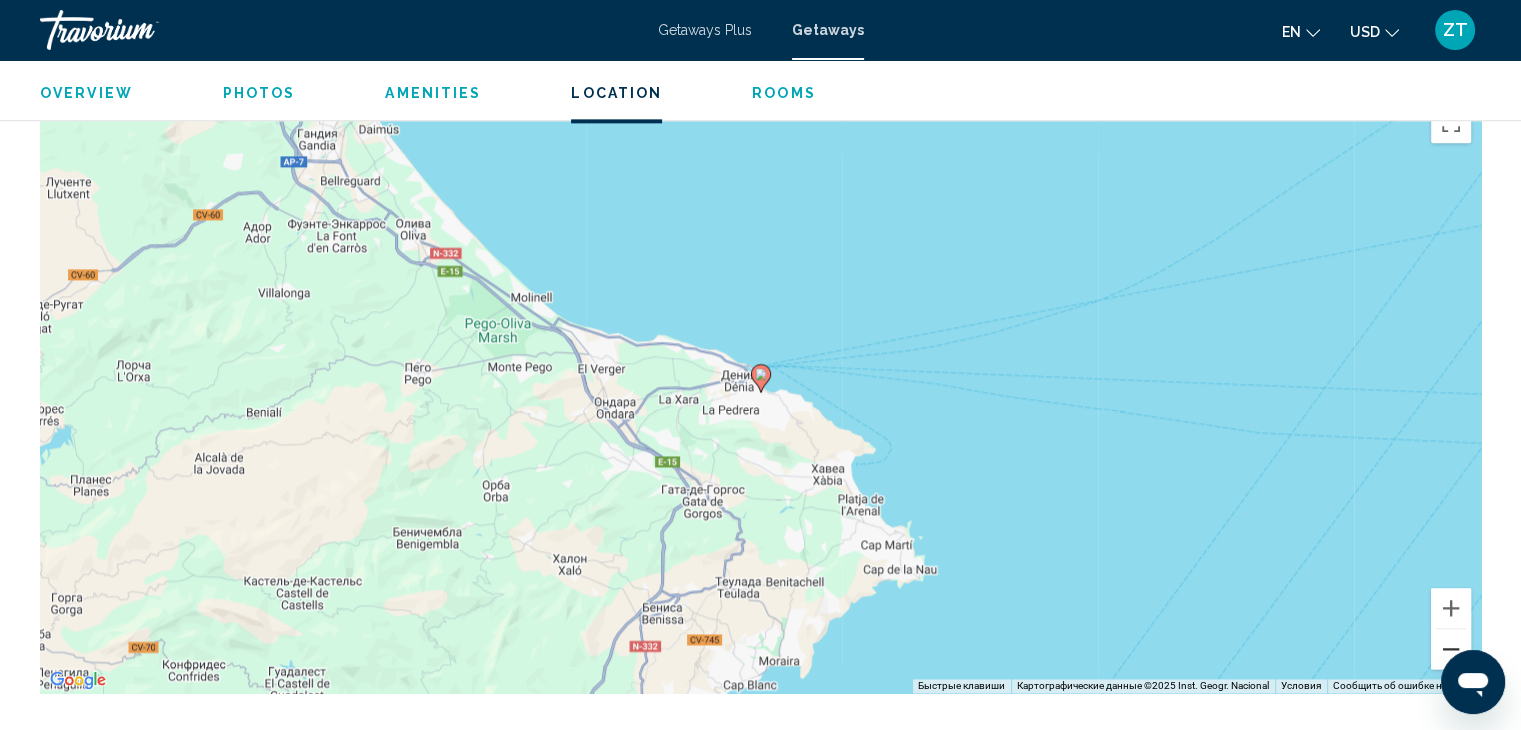 click at bounding box center [1451, 649] 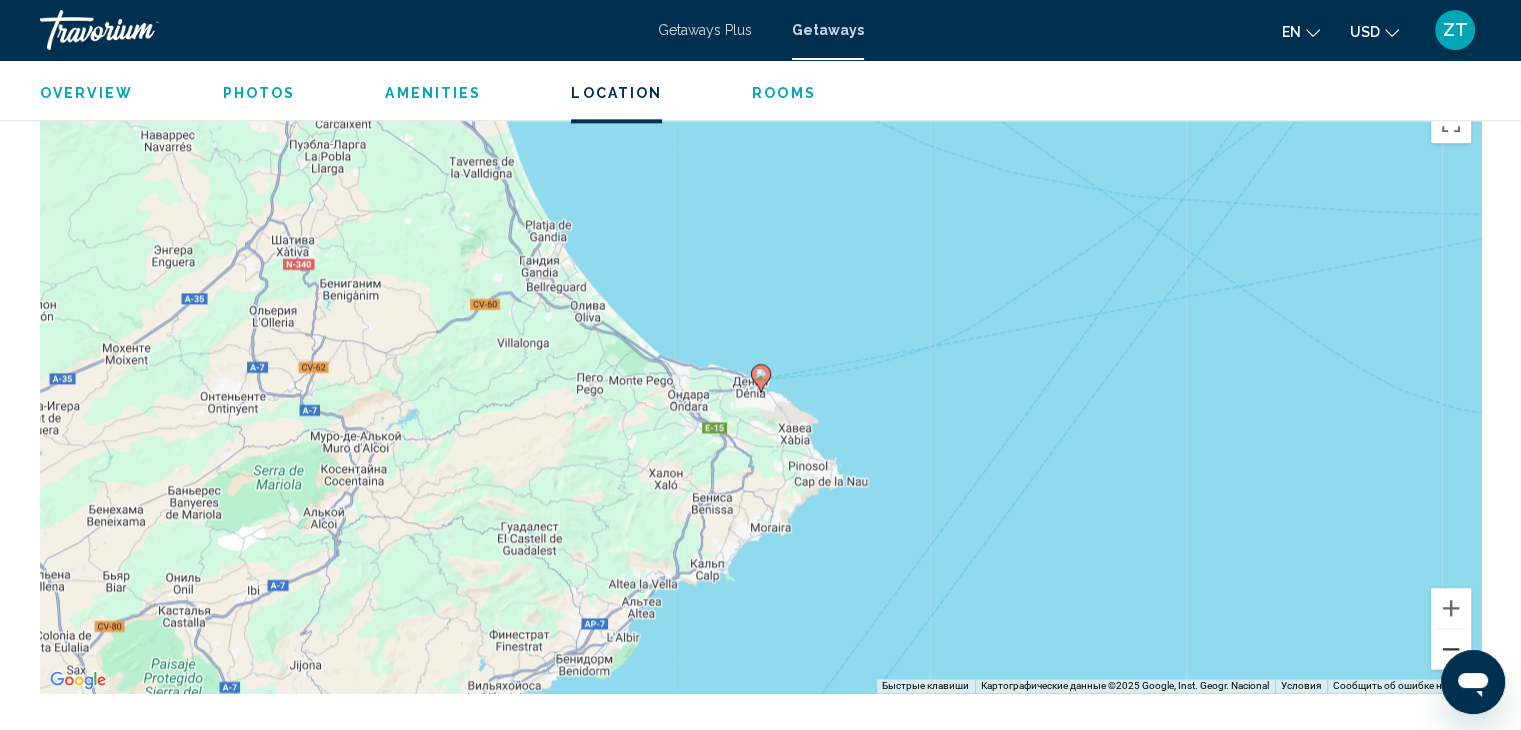 click at bounding box center [1451, 649] 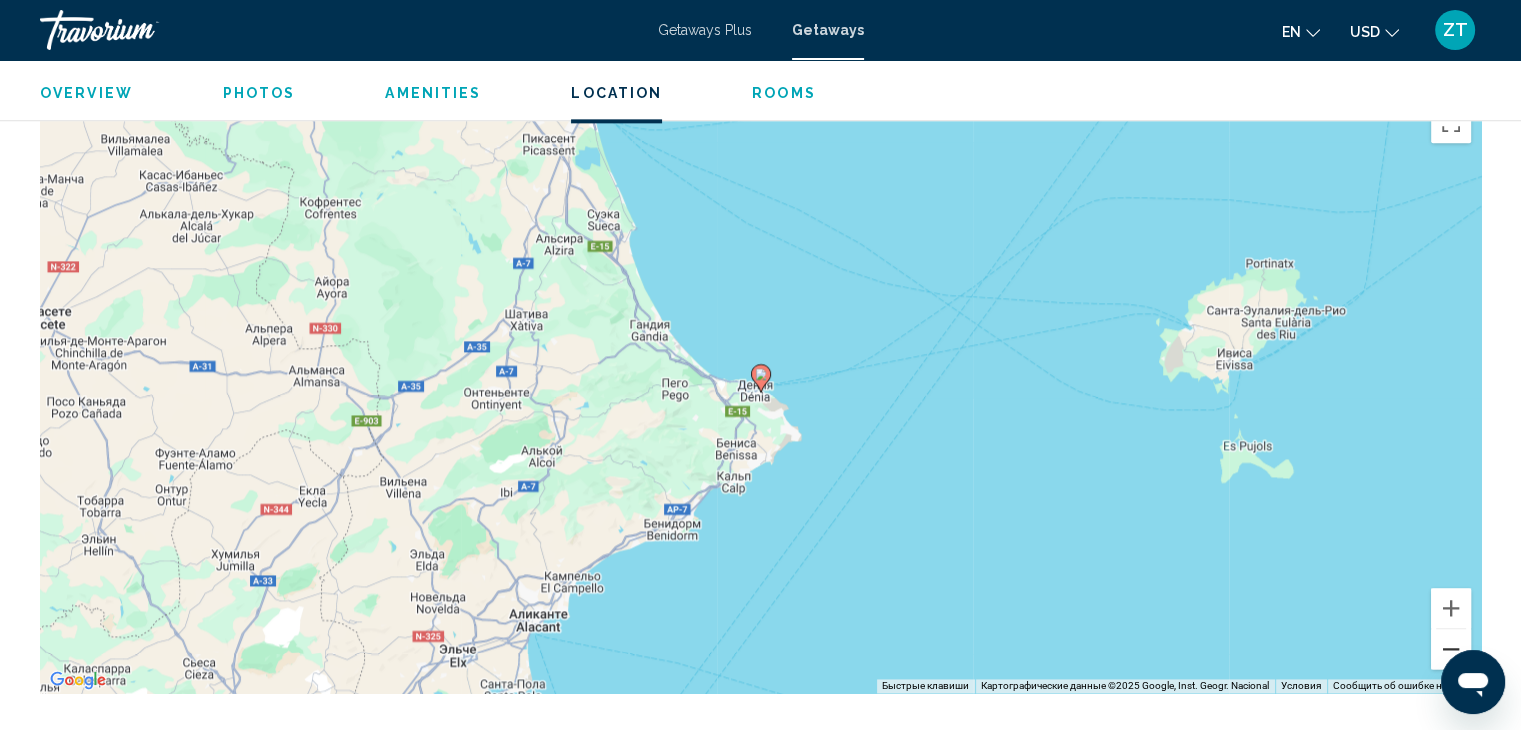 click at bounding box center (1451, 649) 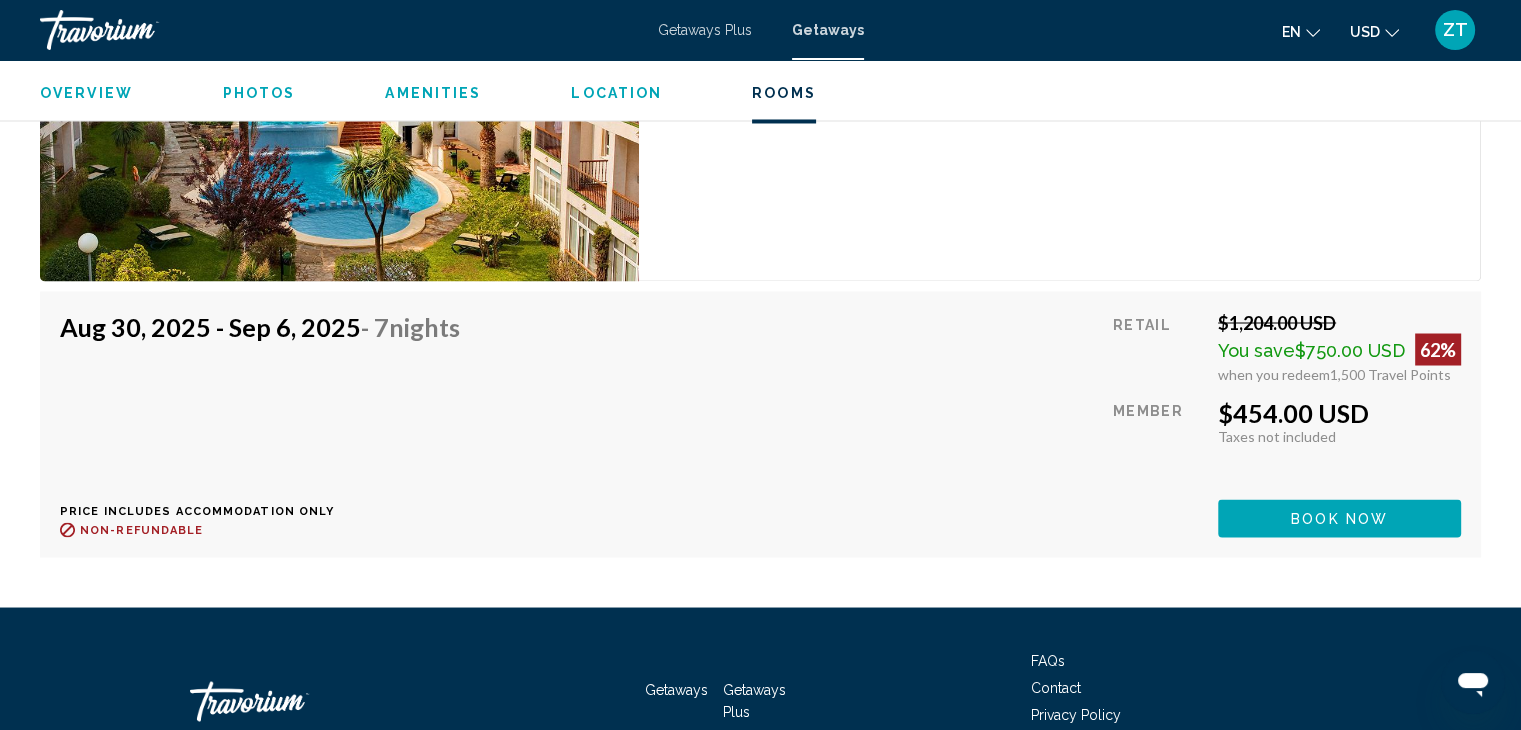 scroll, scrollTop: 3610, scrollLeft: 0, axis: vertical 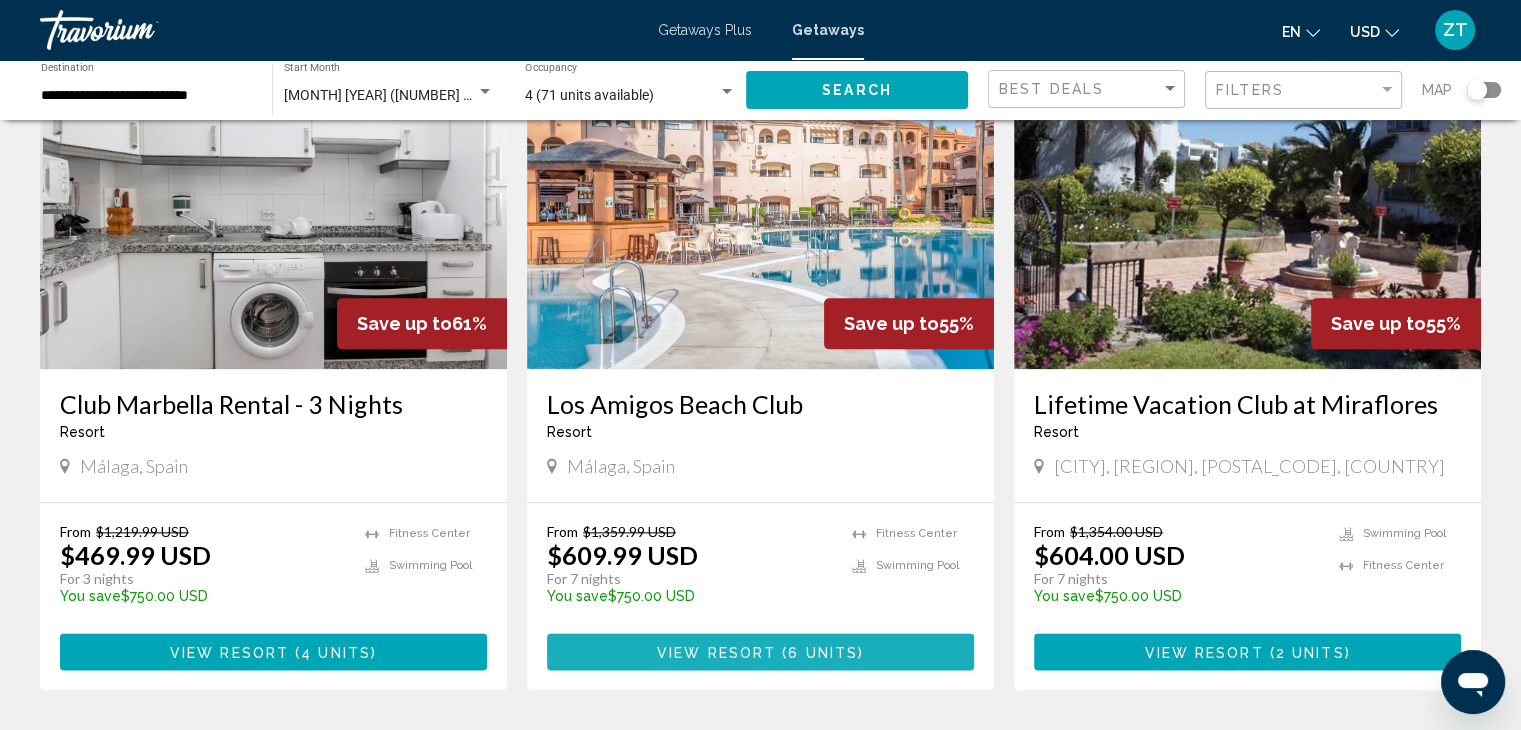 click on "View Resort    ( 6 units )" at bounding box center (760, 651) 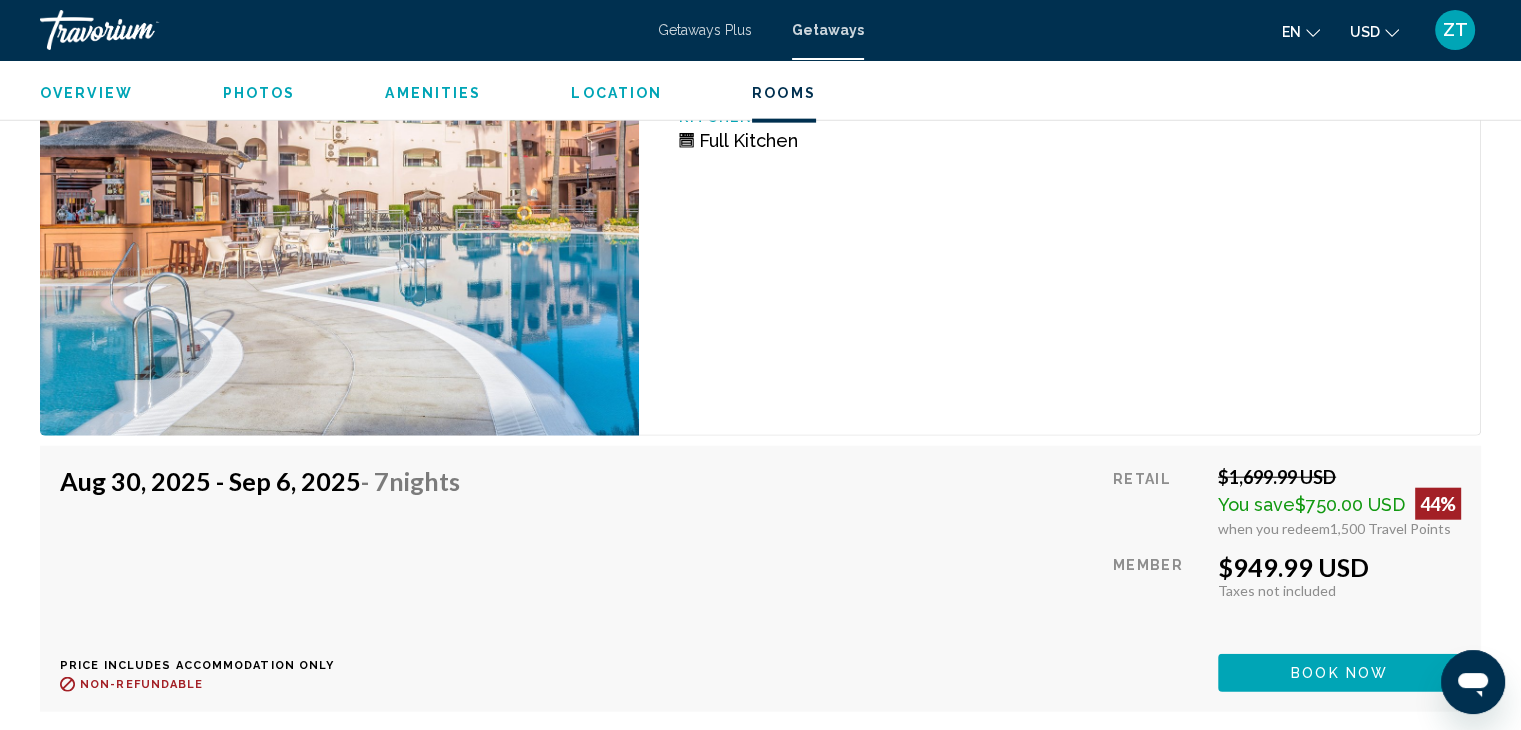 scroll, scrollTop: 5000, scrollLeft: 0, axis: vertical 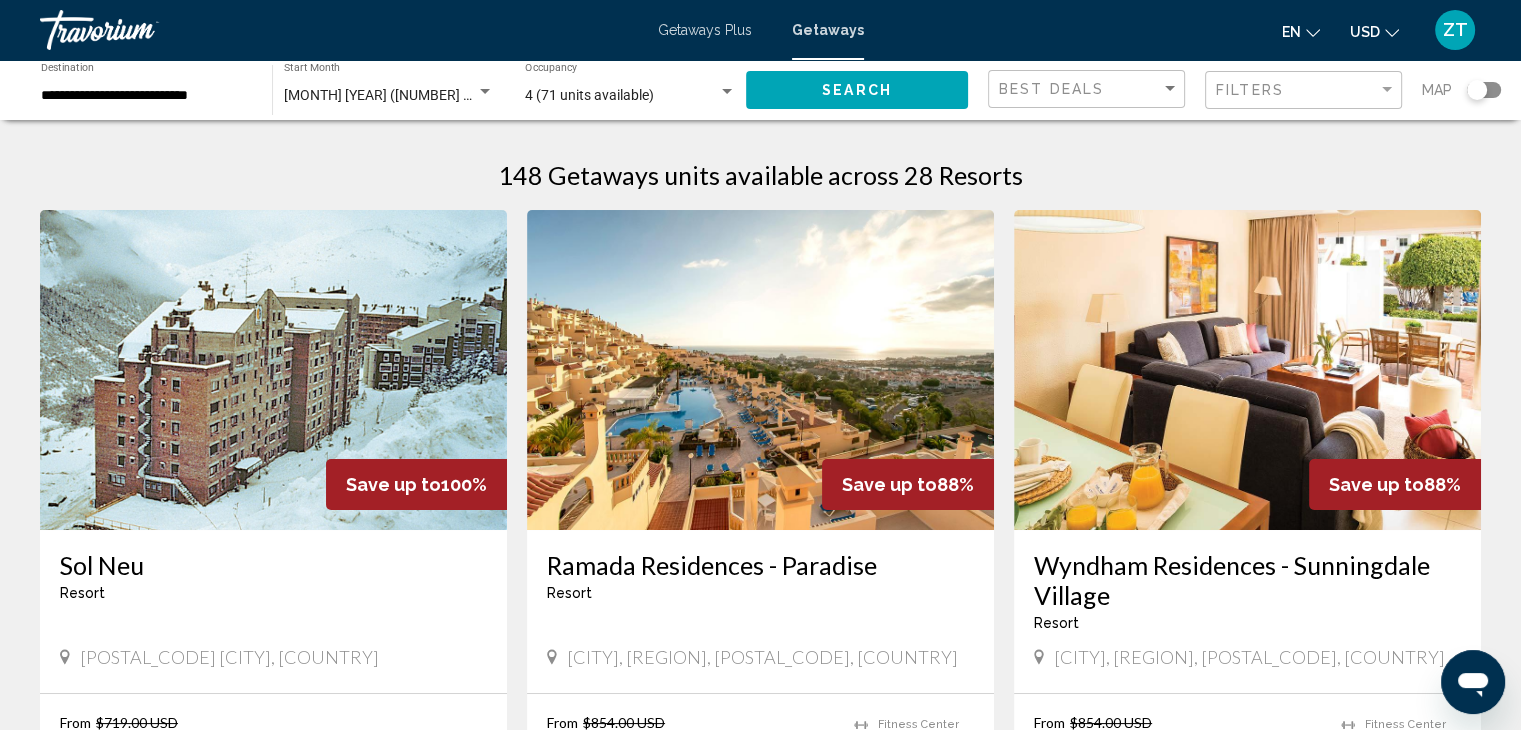 click on "[MONTH] [YEAR] ([NUMBER] units available)" at bounding box center [420, 95] 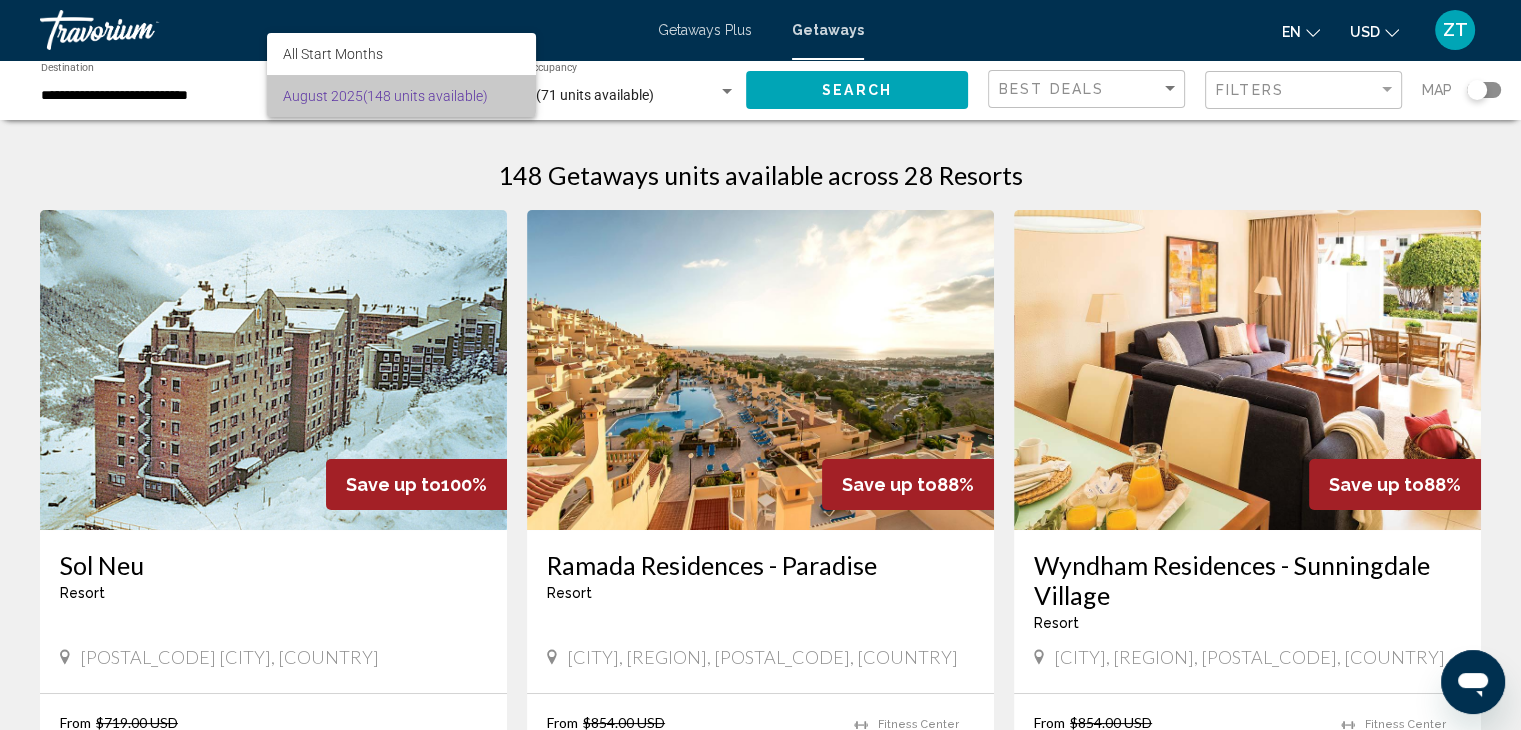 click on "[MONTH] [YEAR]  ([NUMBER] units available)" at bounding box center [401, 96] 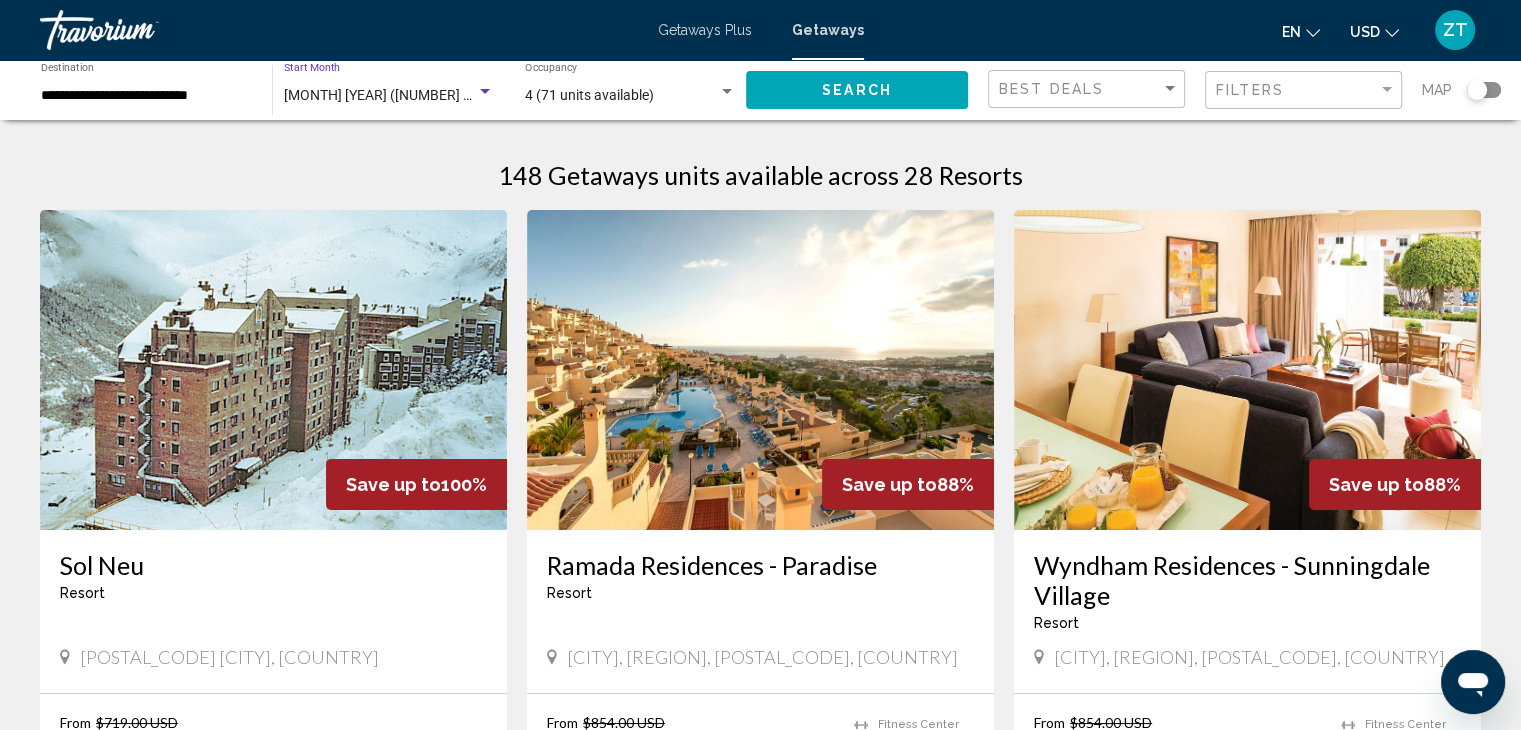 click on "Best Deals" 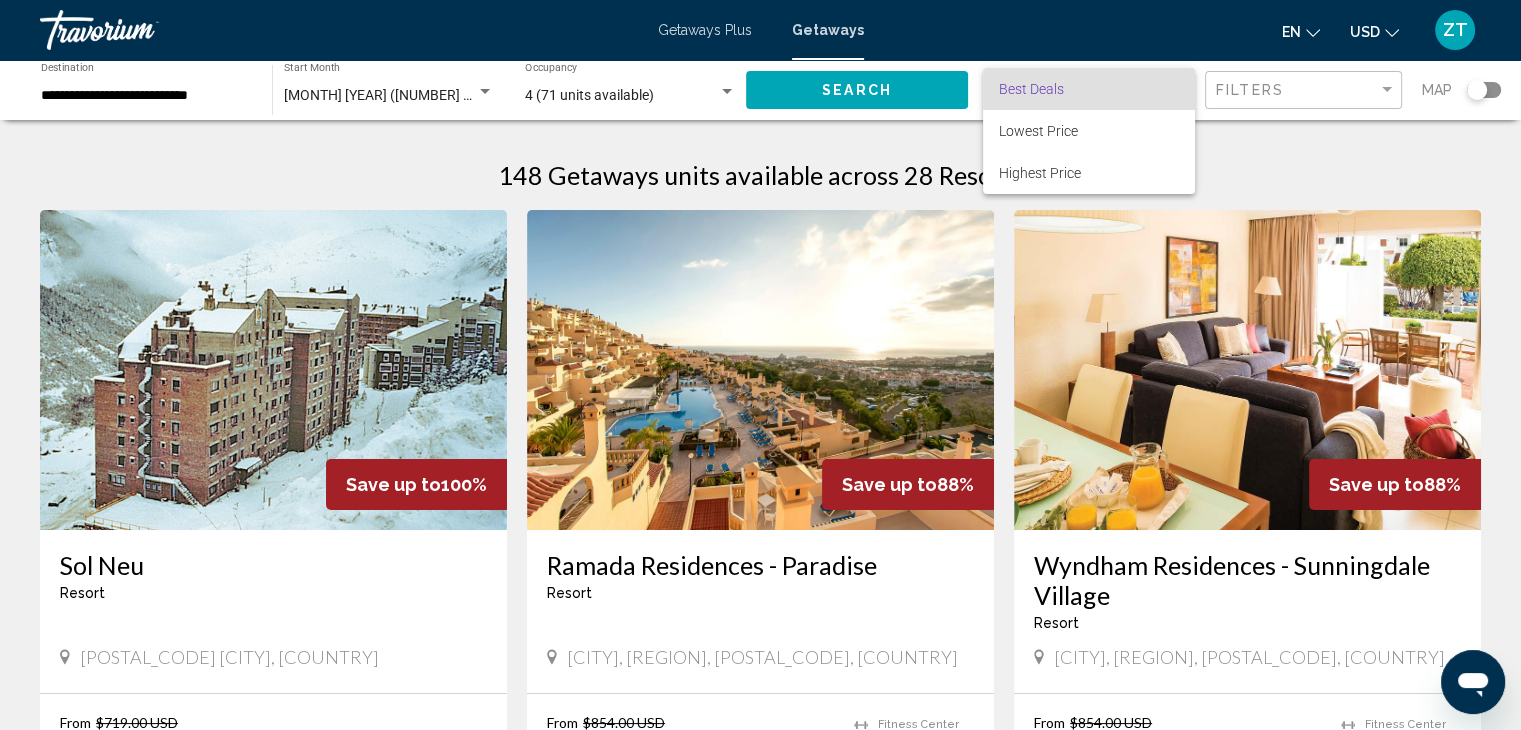 click on "Best Deals" at bounding box center [1089, 89] 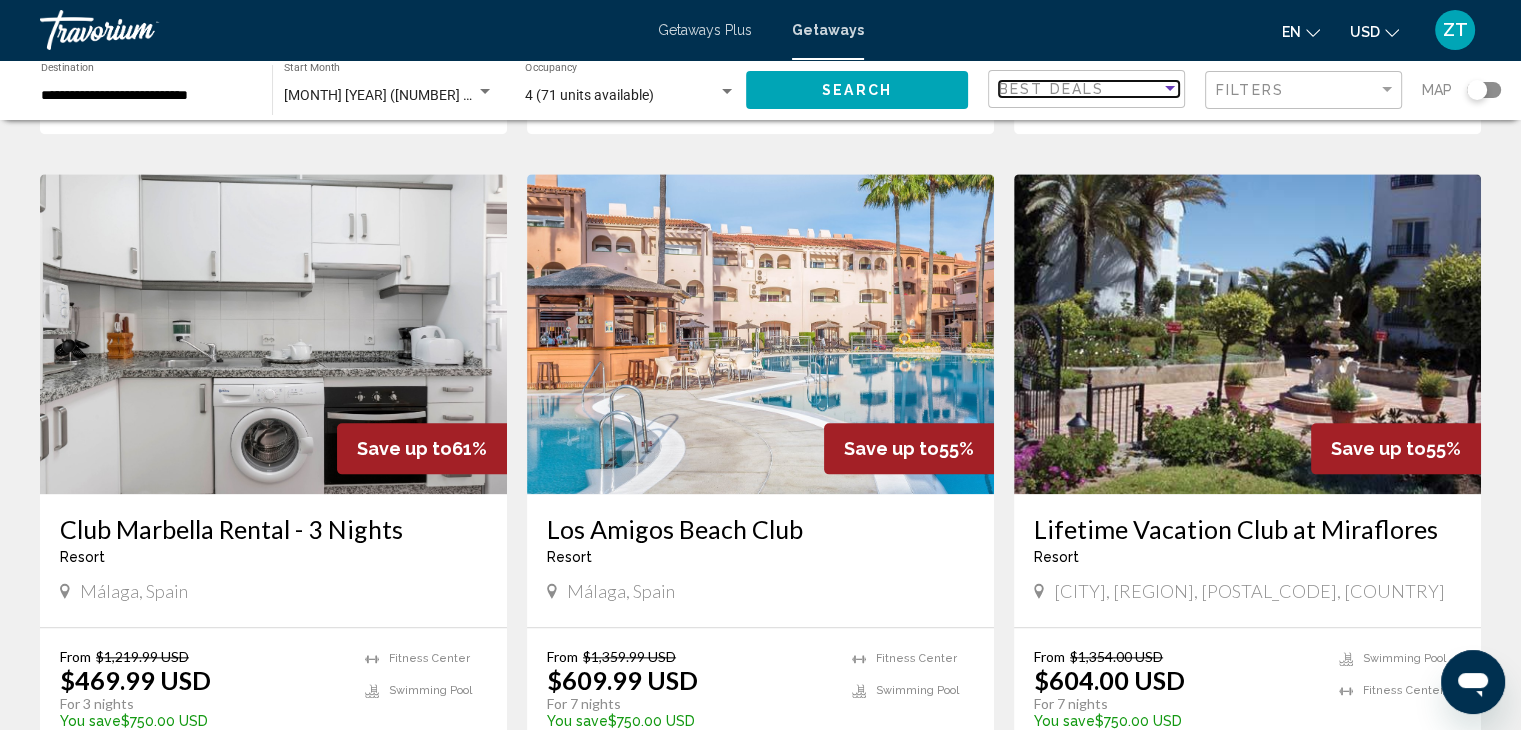 scroll, scrollTop: 2100, scrollLeft: 0, axis: vertical 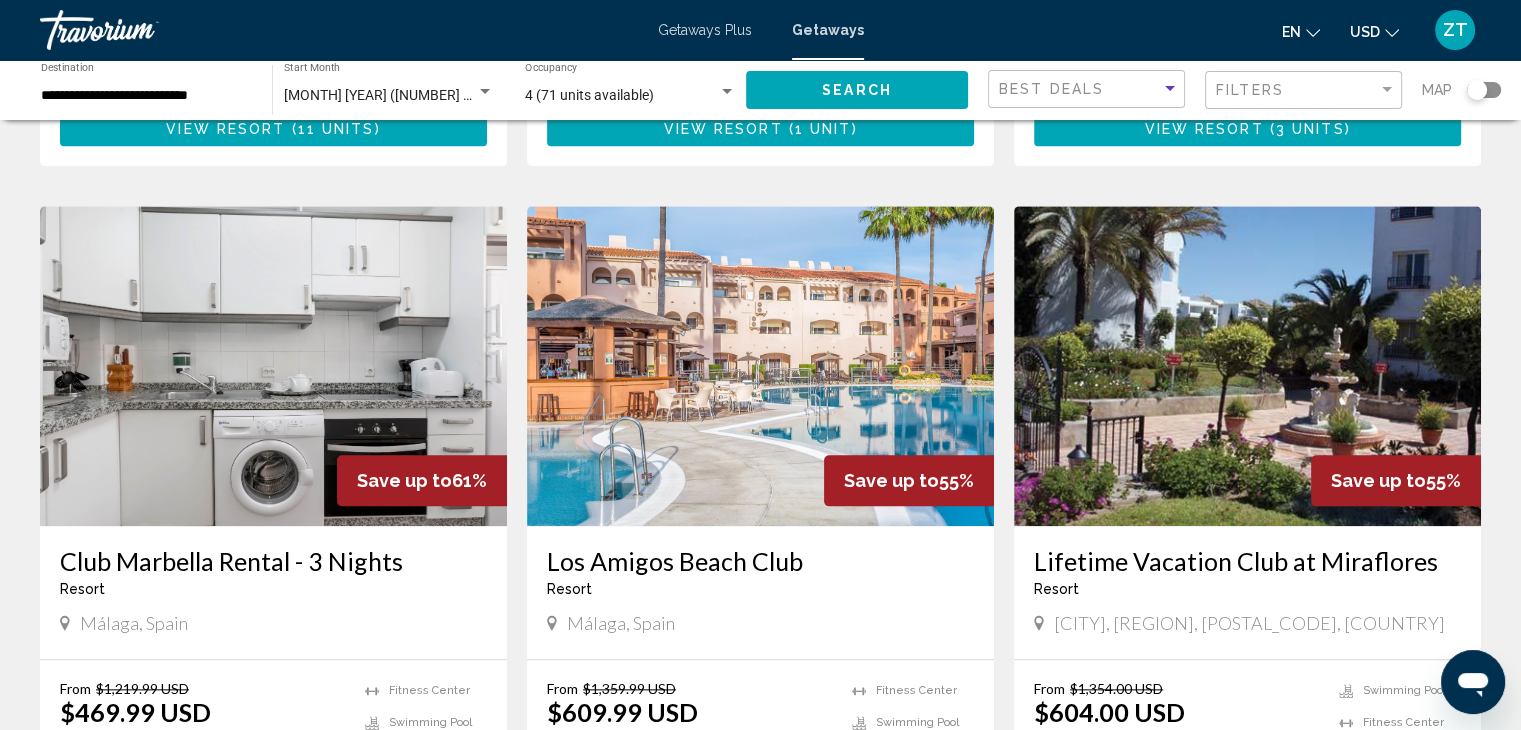 click on "Lifetime Vacation Club at Miraflores" at bounding box center (1247, 561) 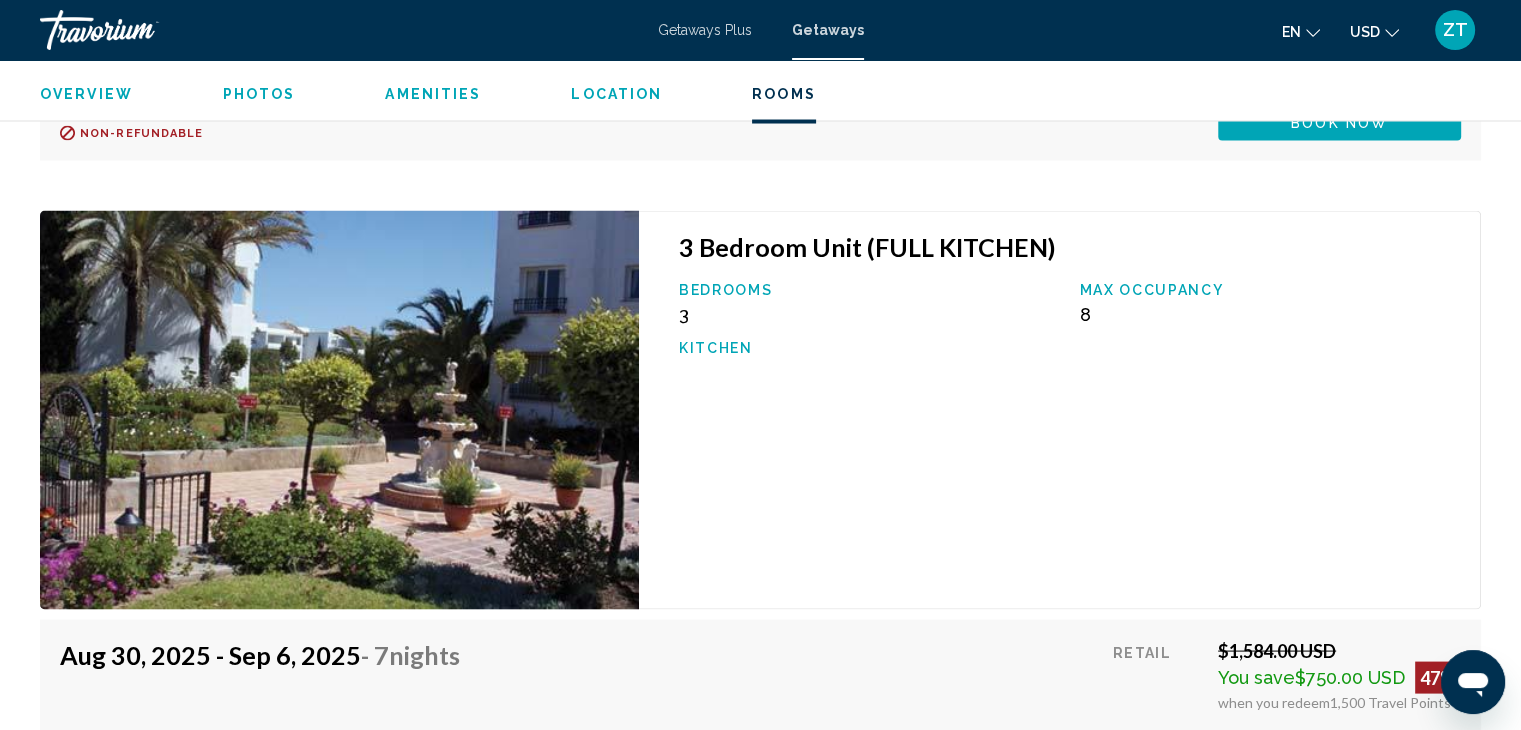 scroll, scrollTop: 4224, scrollLeft: 0, axis: vertical 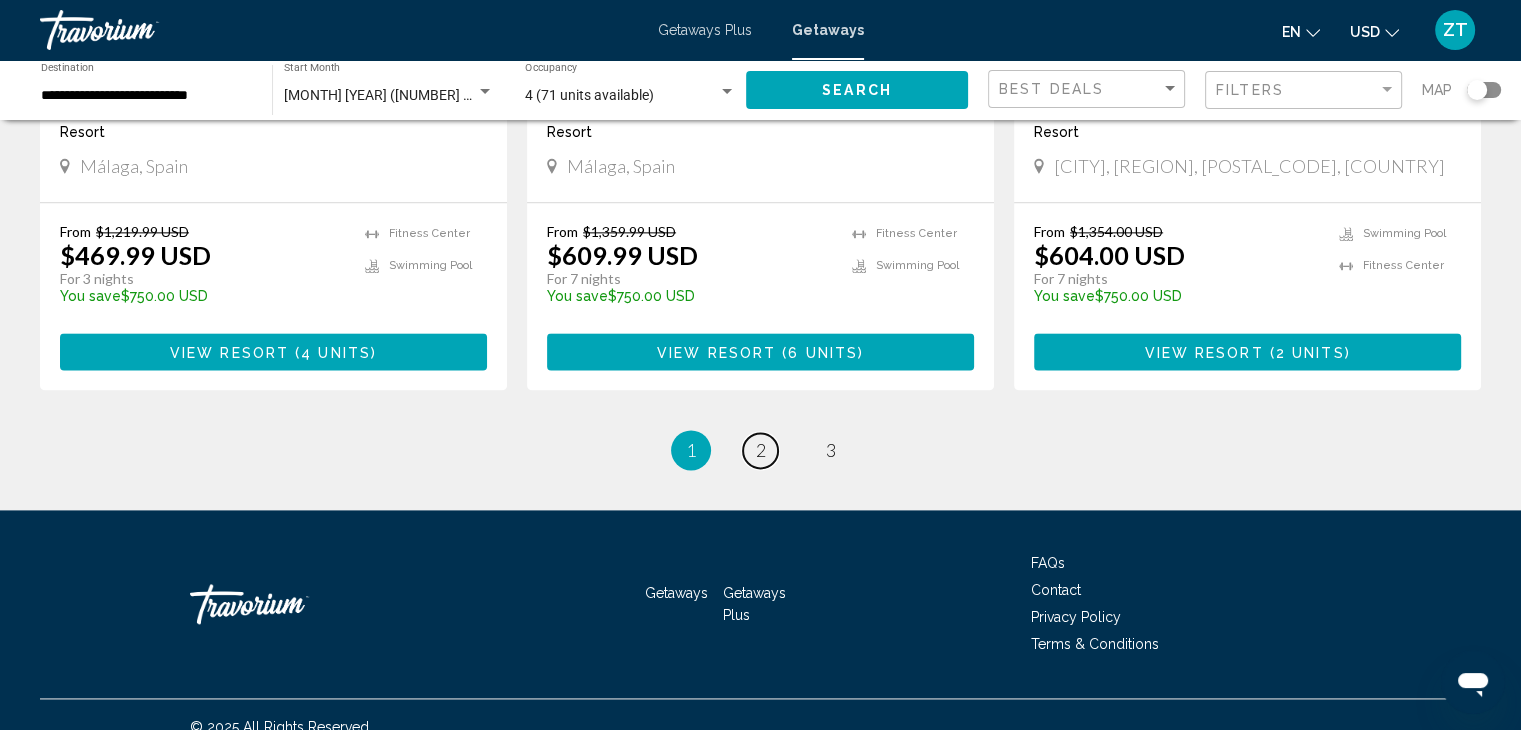 click on "page  2" at bounding box center [760, 450] 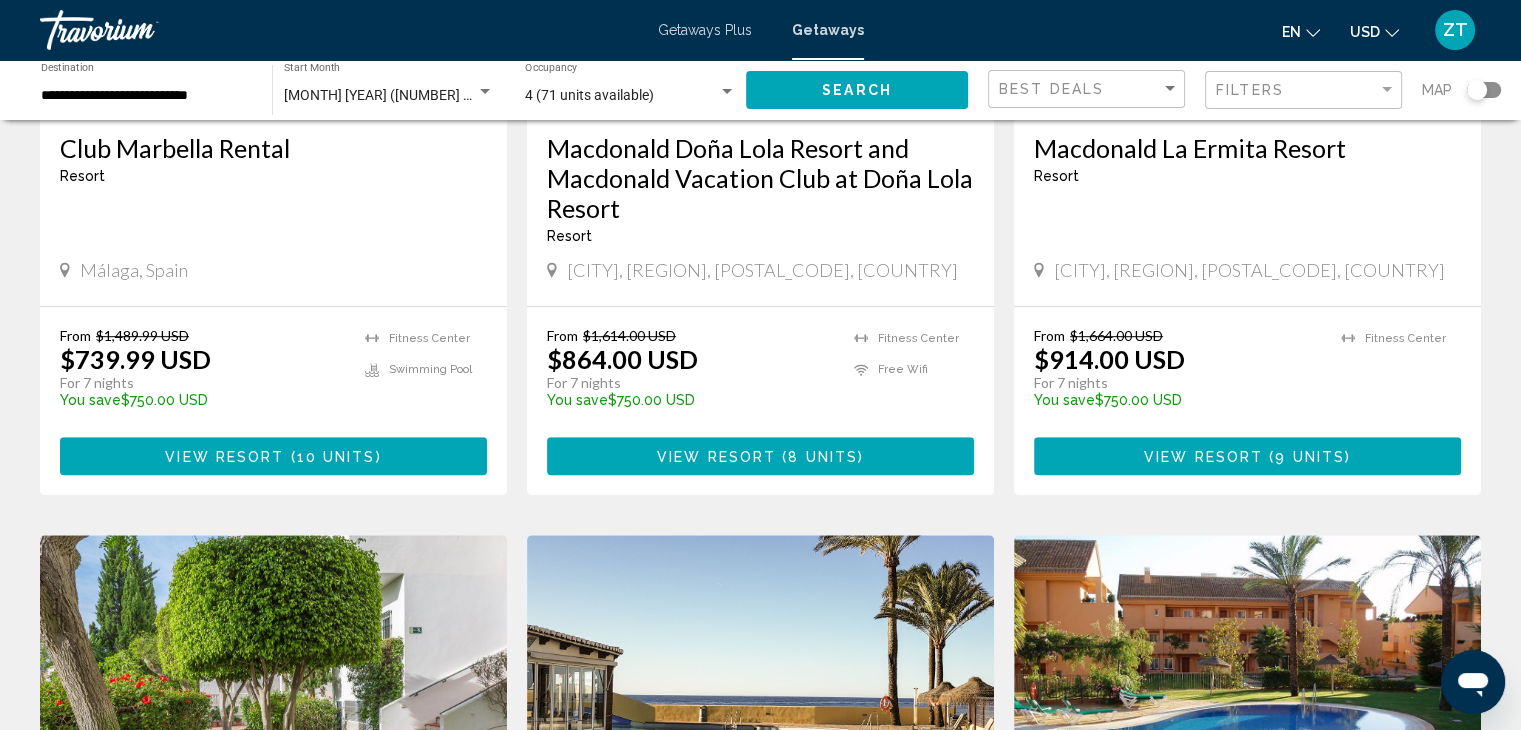 scroll, scrollTop: 1100, scrollLeft: 0, axis: vertical 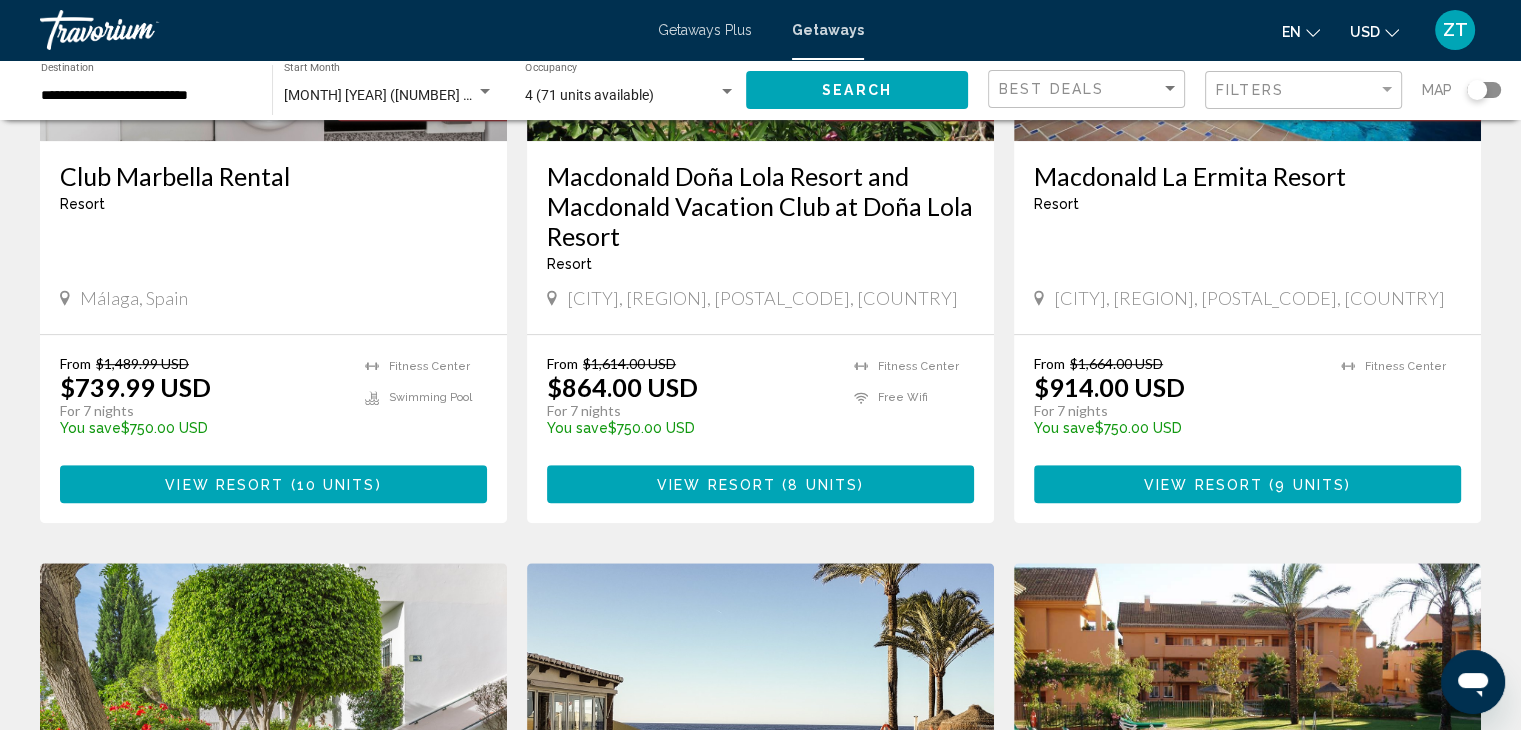 click on "9 units" at bounding box center (1310, 485) 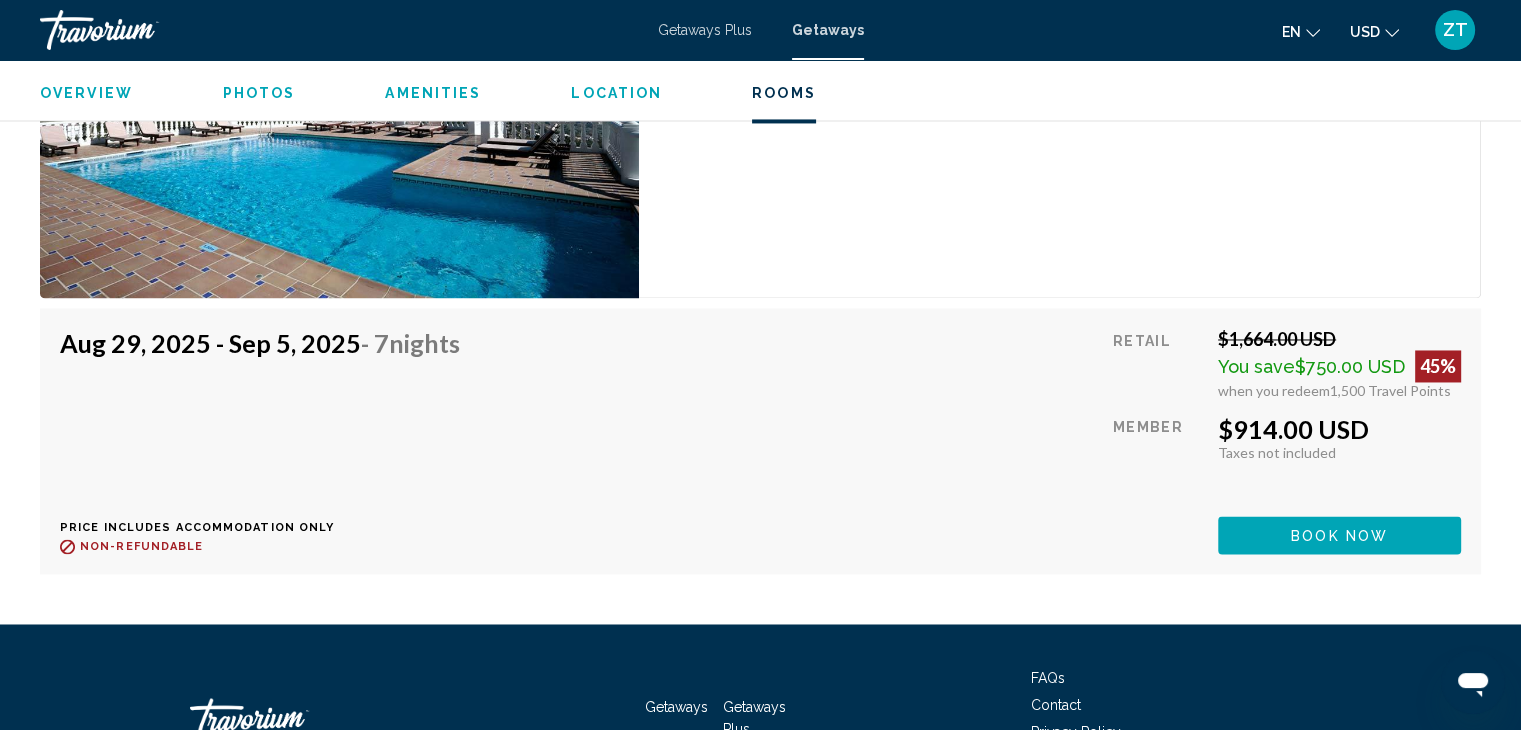 scroll, scrollTop: 3250, scrollLeft: 0, axis: vertical 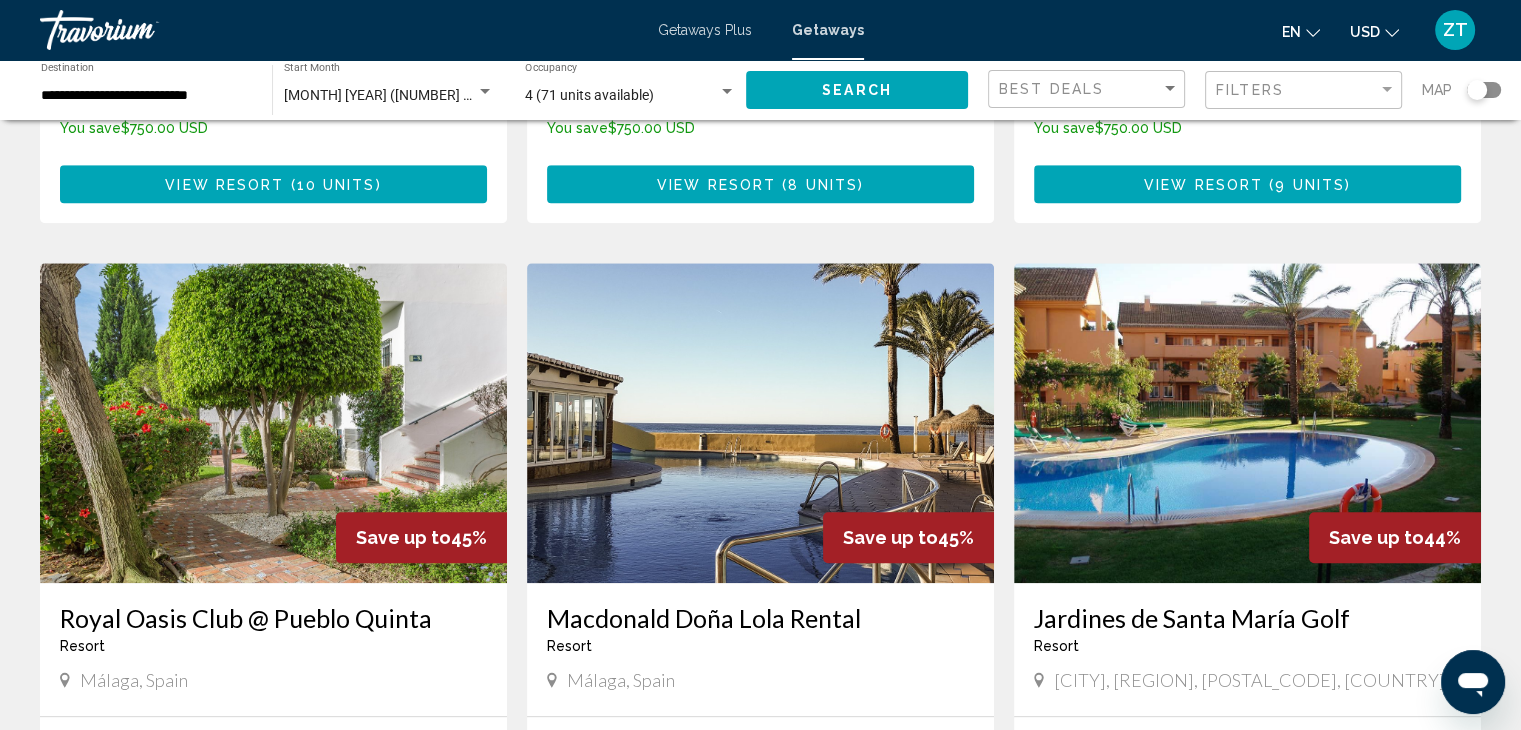 click at bounding box center (1247, 423) 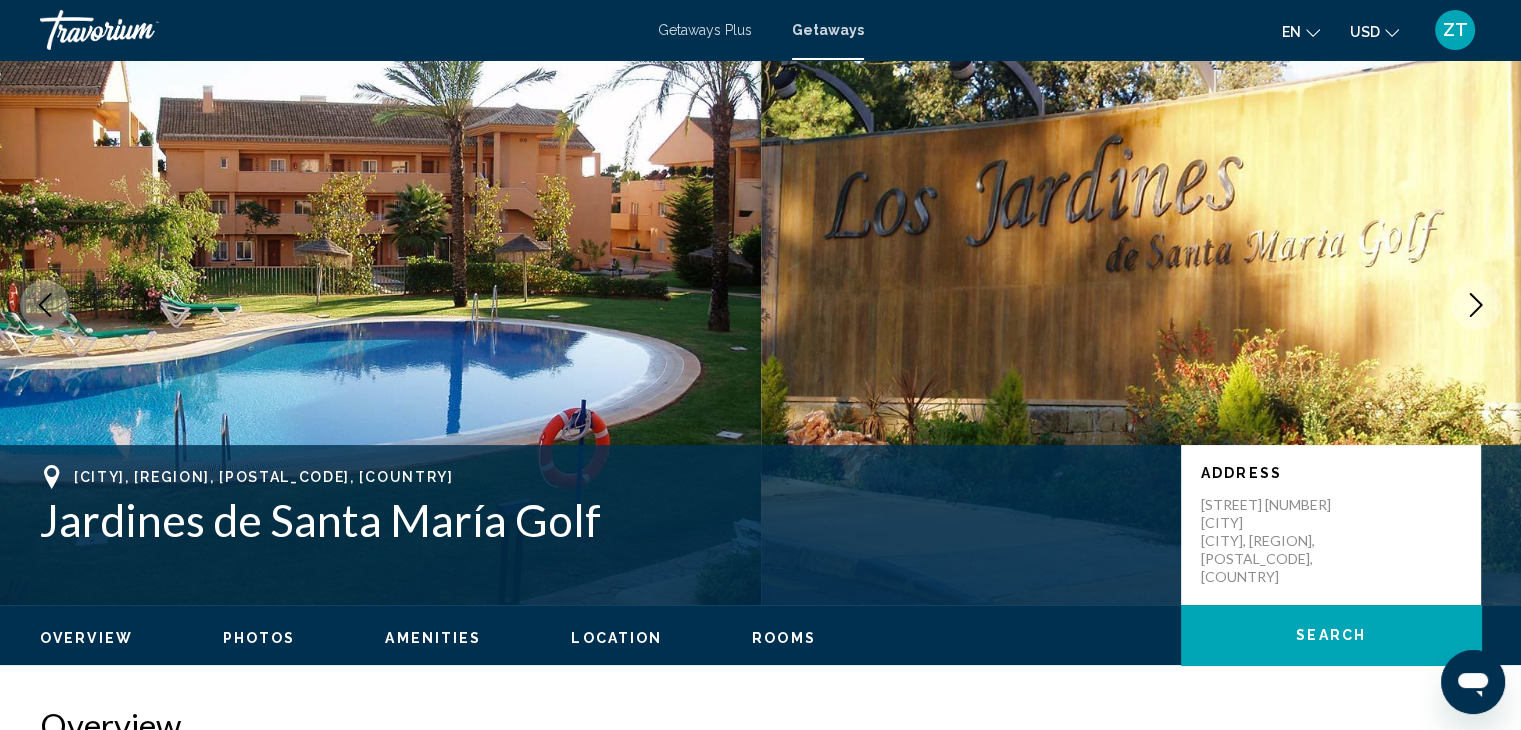 scroll, scrollTop: 0, scrollLeft: 0, axis: both 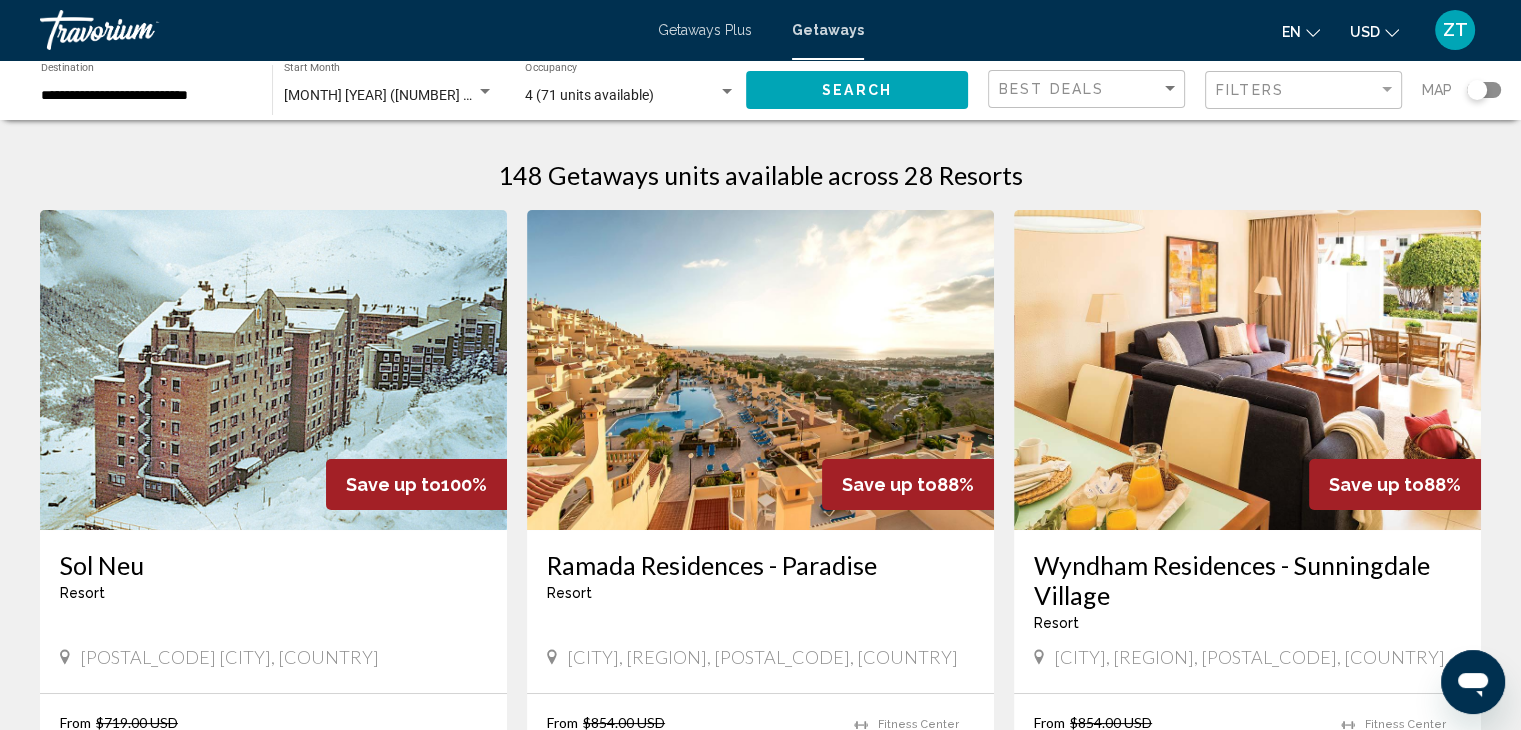 click at bounding box center [140, 30] 